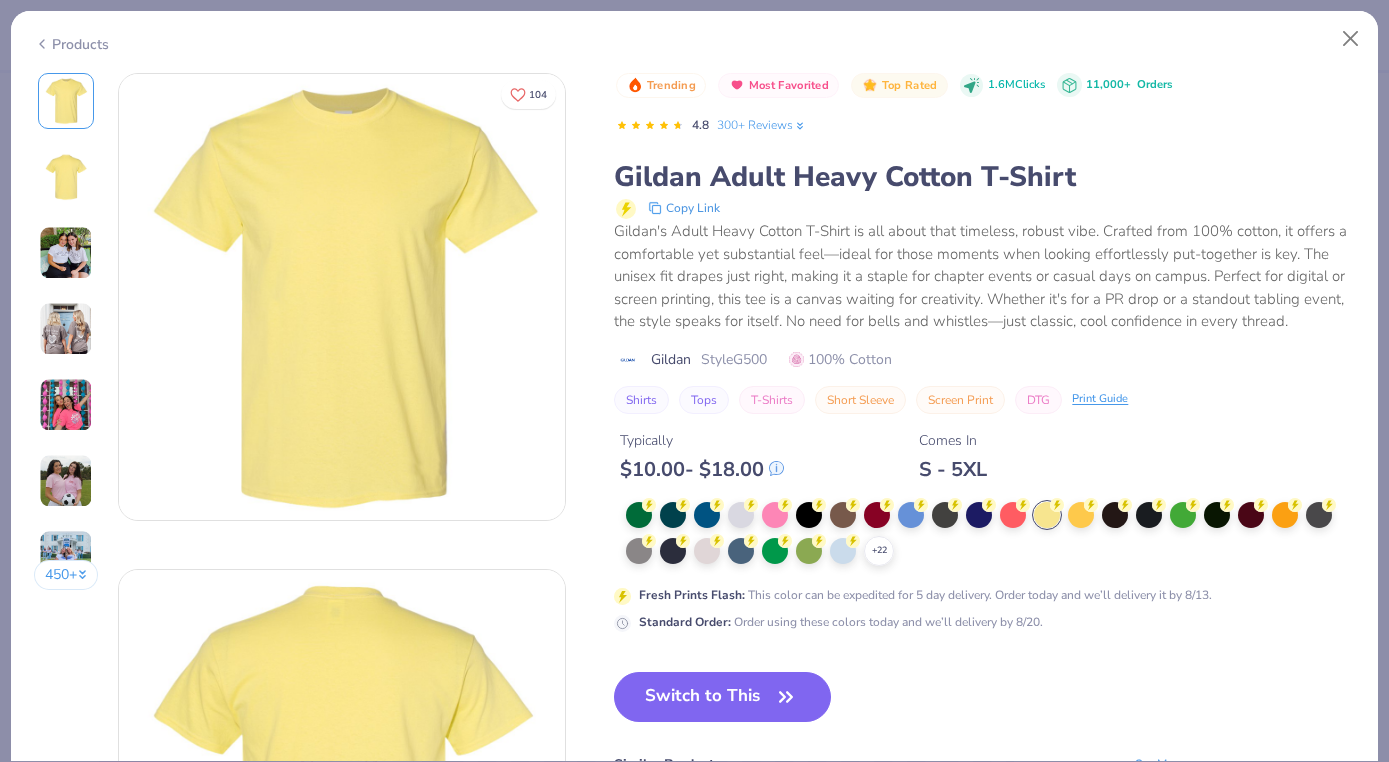 scroll, scrollTop: 0, scrollLeft: 0, axis: both 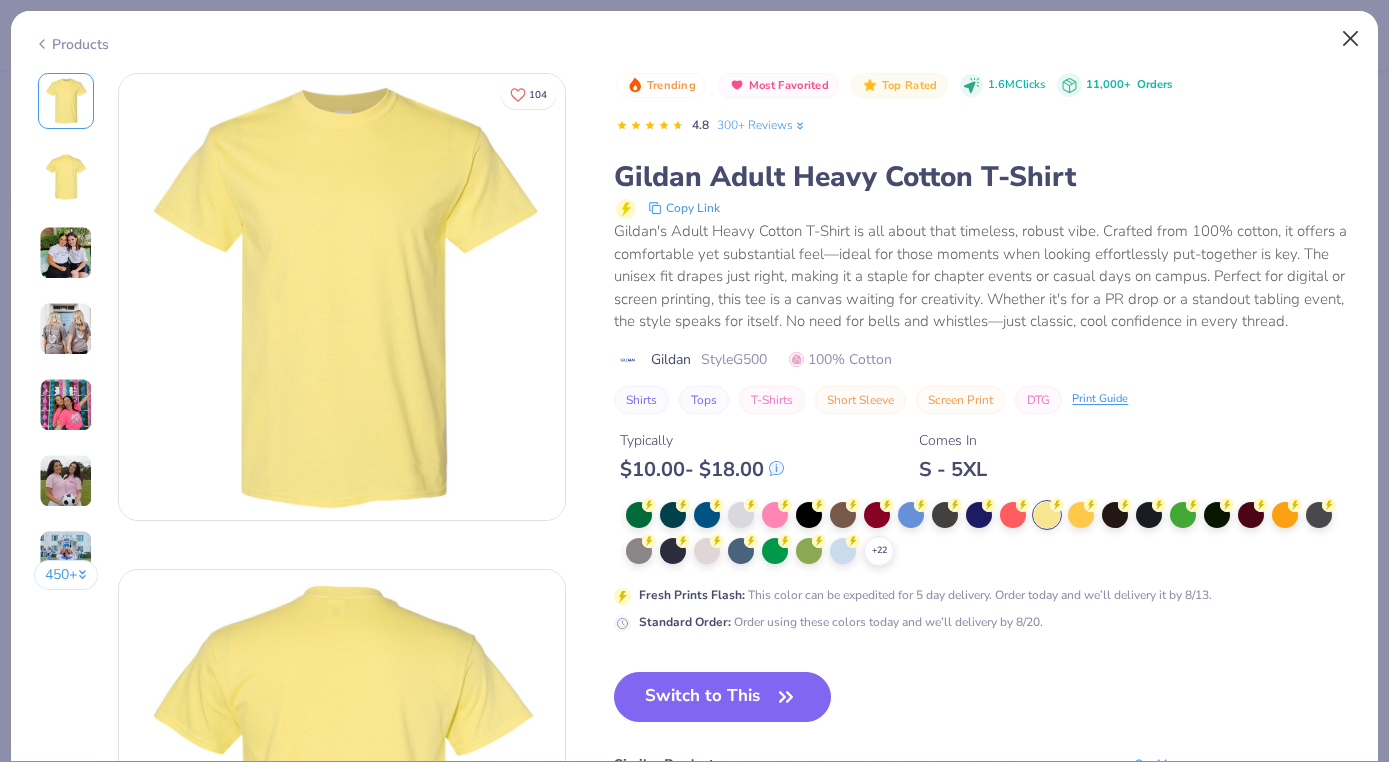 click at bounding box center (1351, 39) 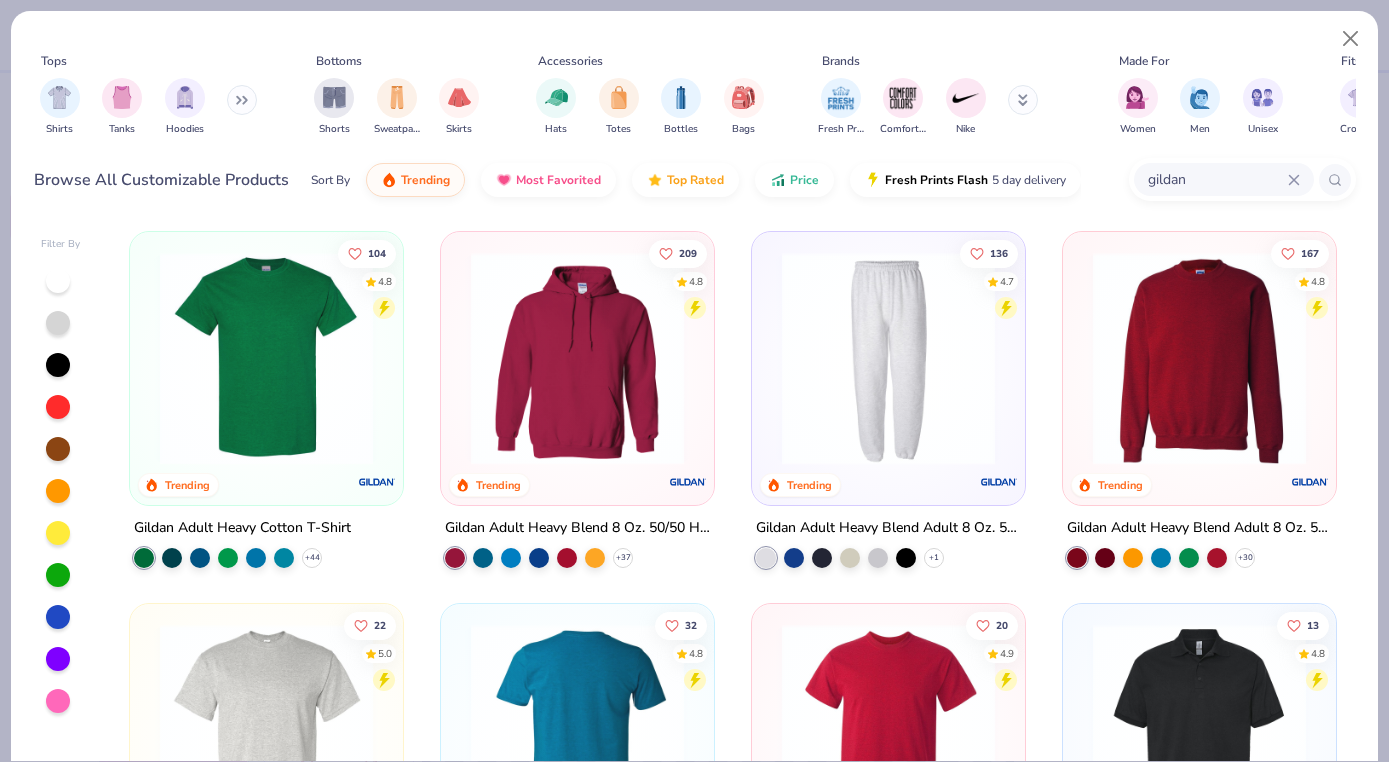 scroll, scrollTop: 0, scrollLeft: 0, axis: both 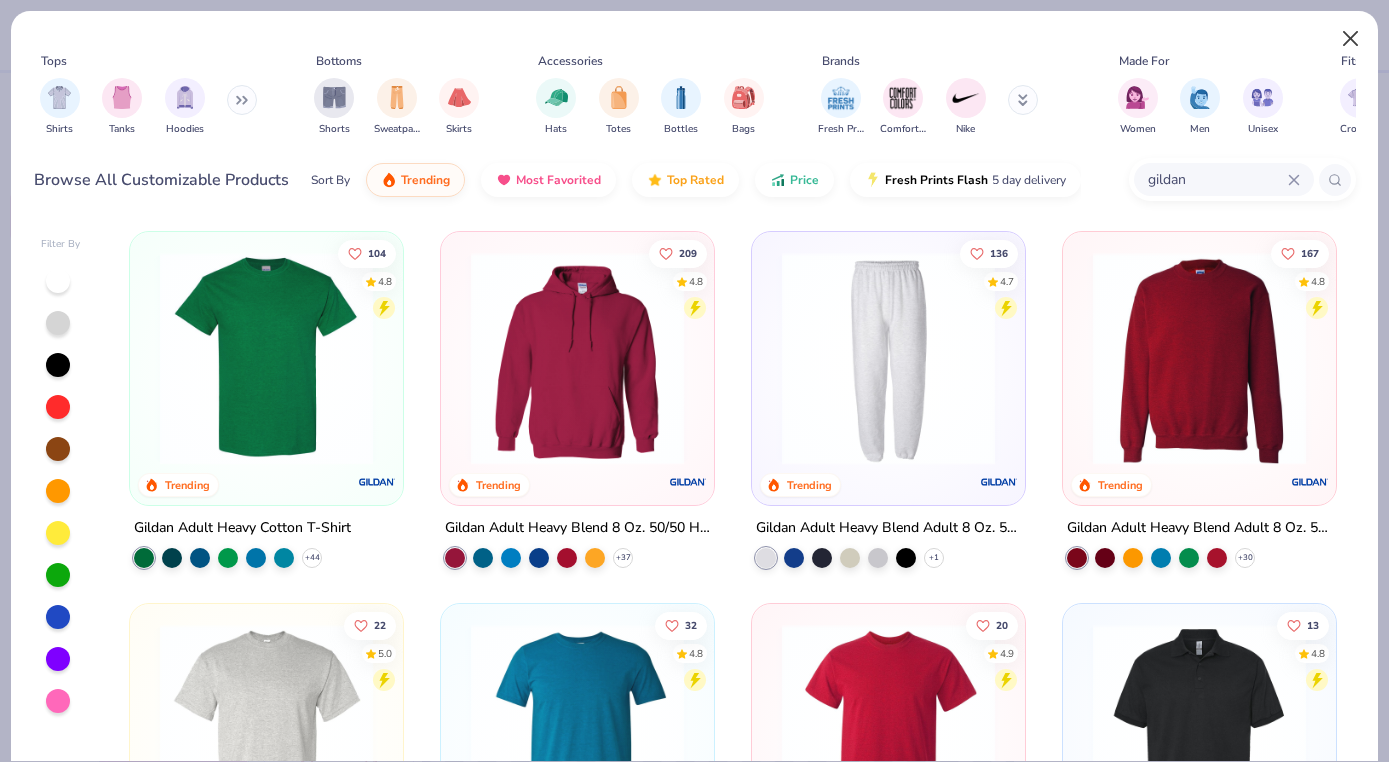 click at bounding box center [1351, 39] 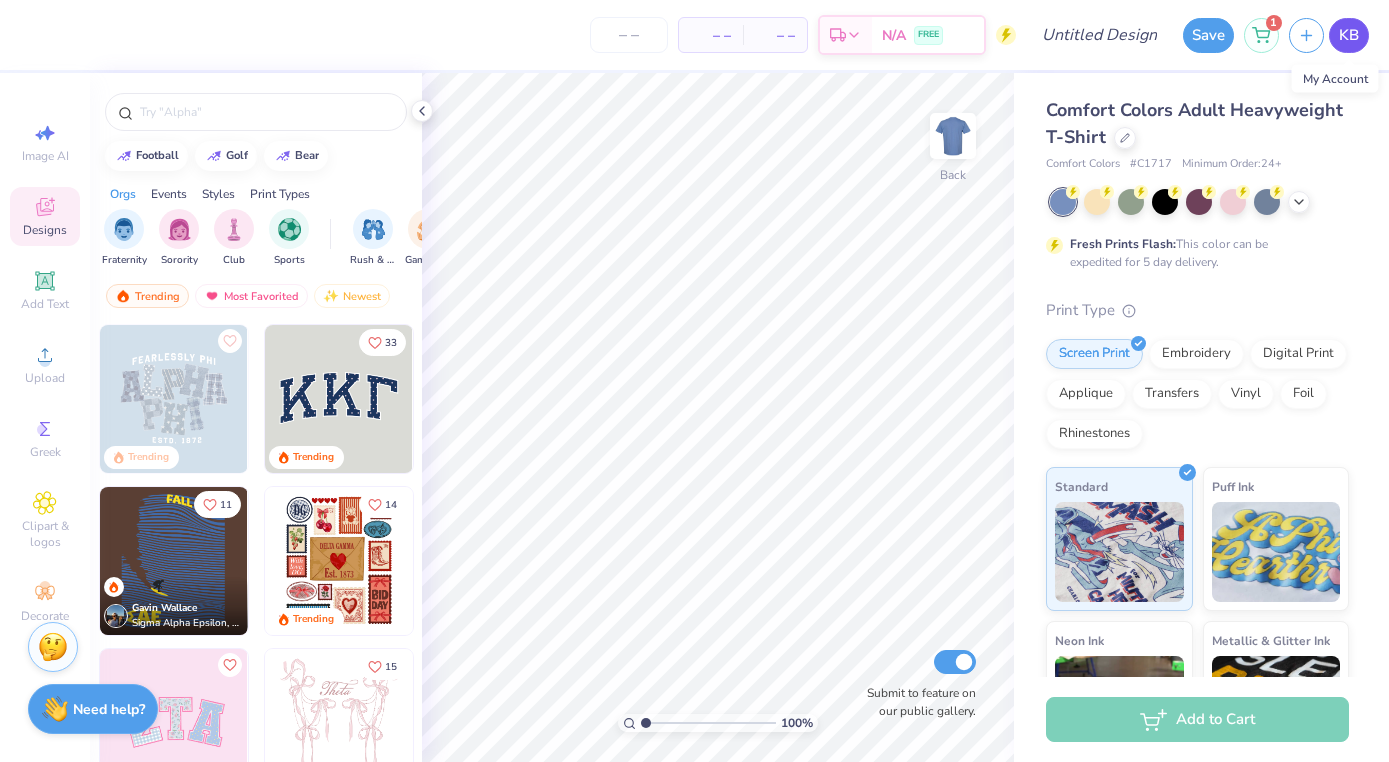click on "KB" at bounding box center (1349, 35) 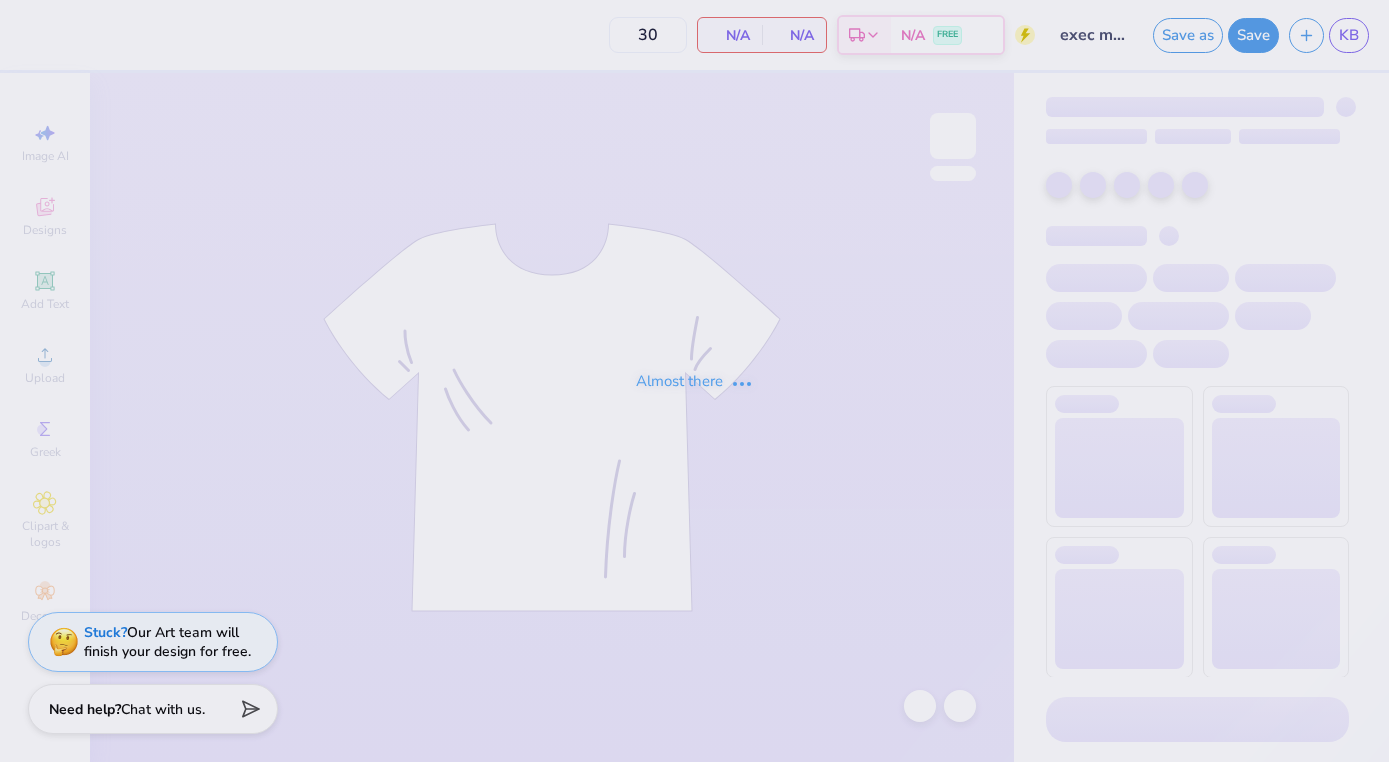 scroll, scrollTop: 0, scrollLeft: 0, axis: both 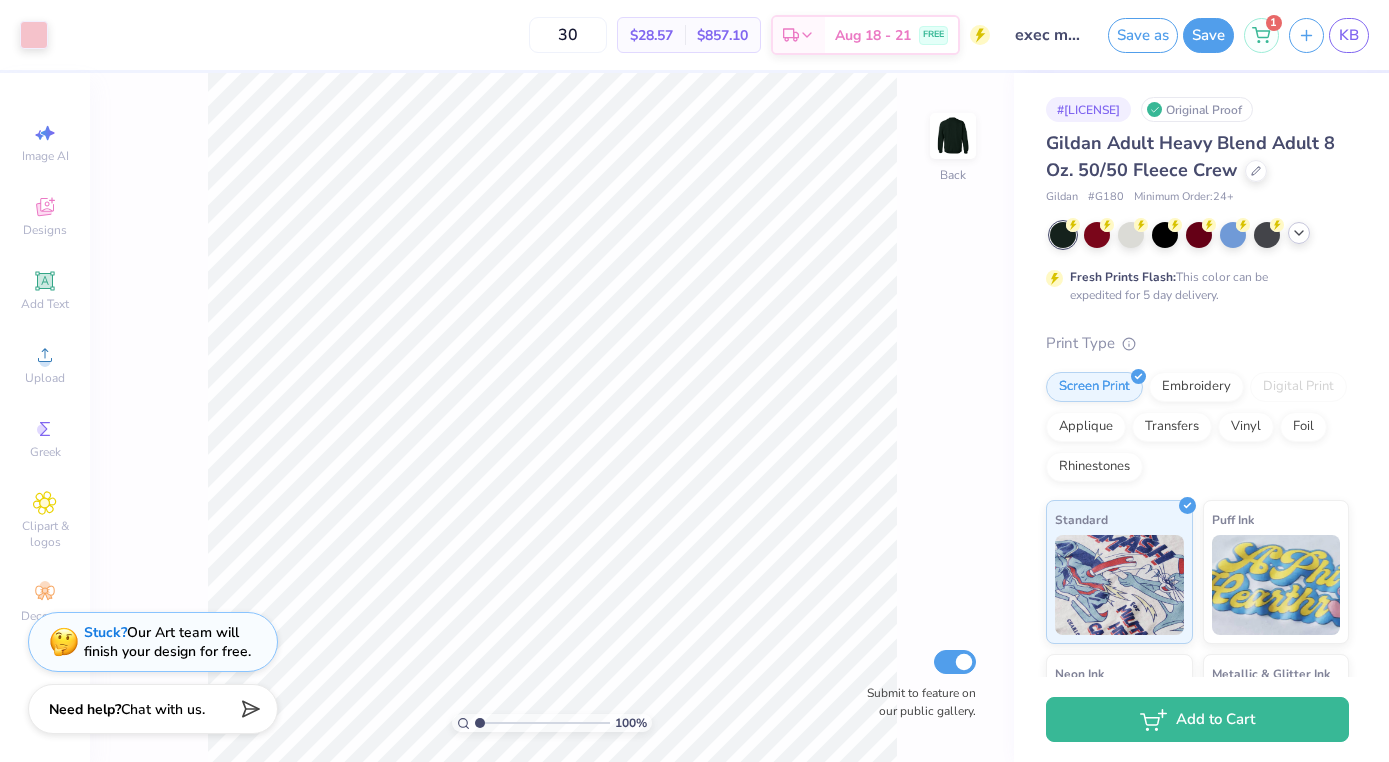 click 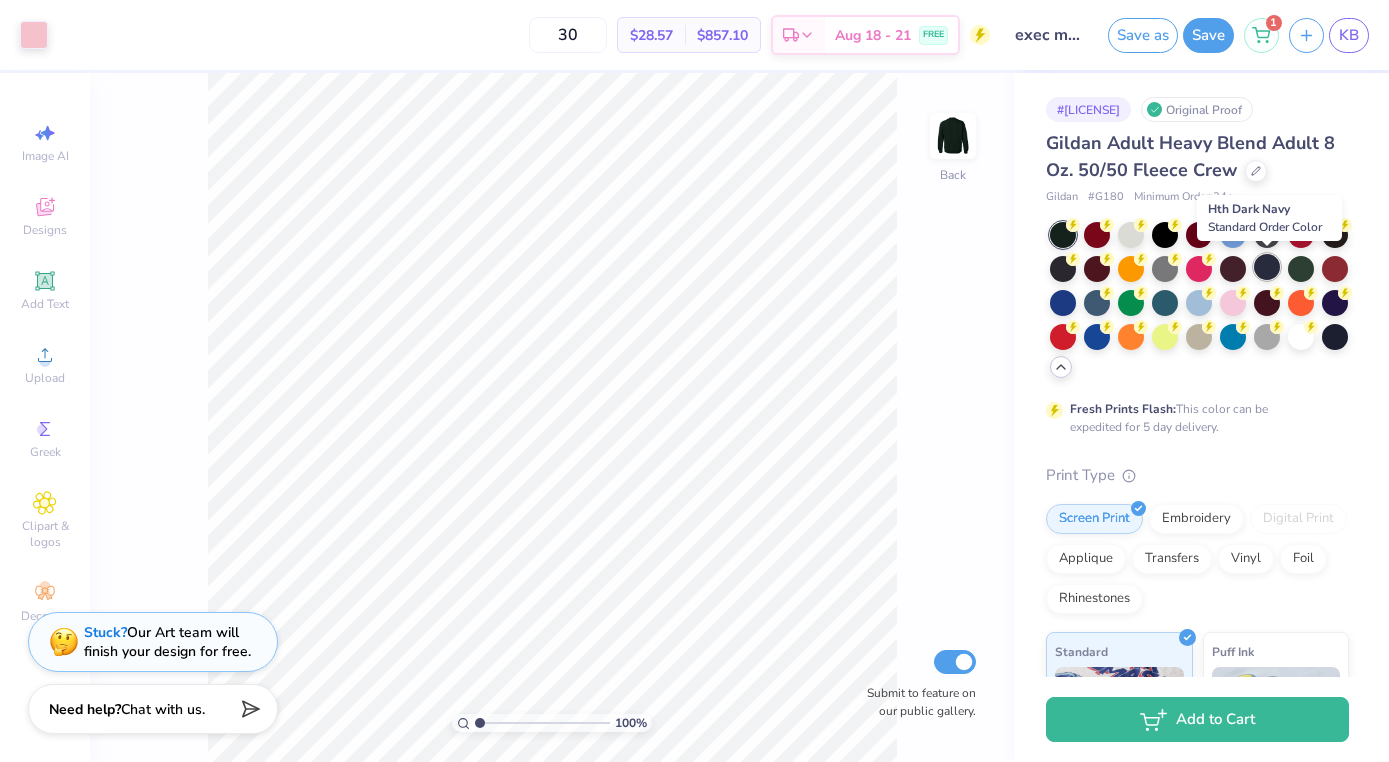 click at bounding box center [1267, 267] 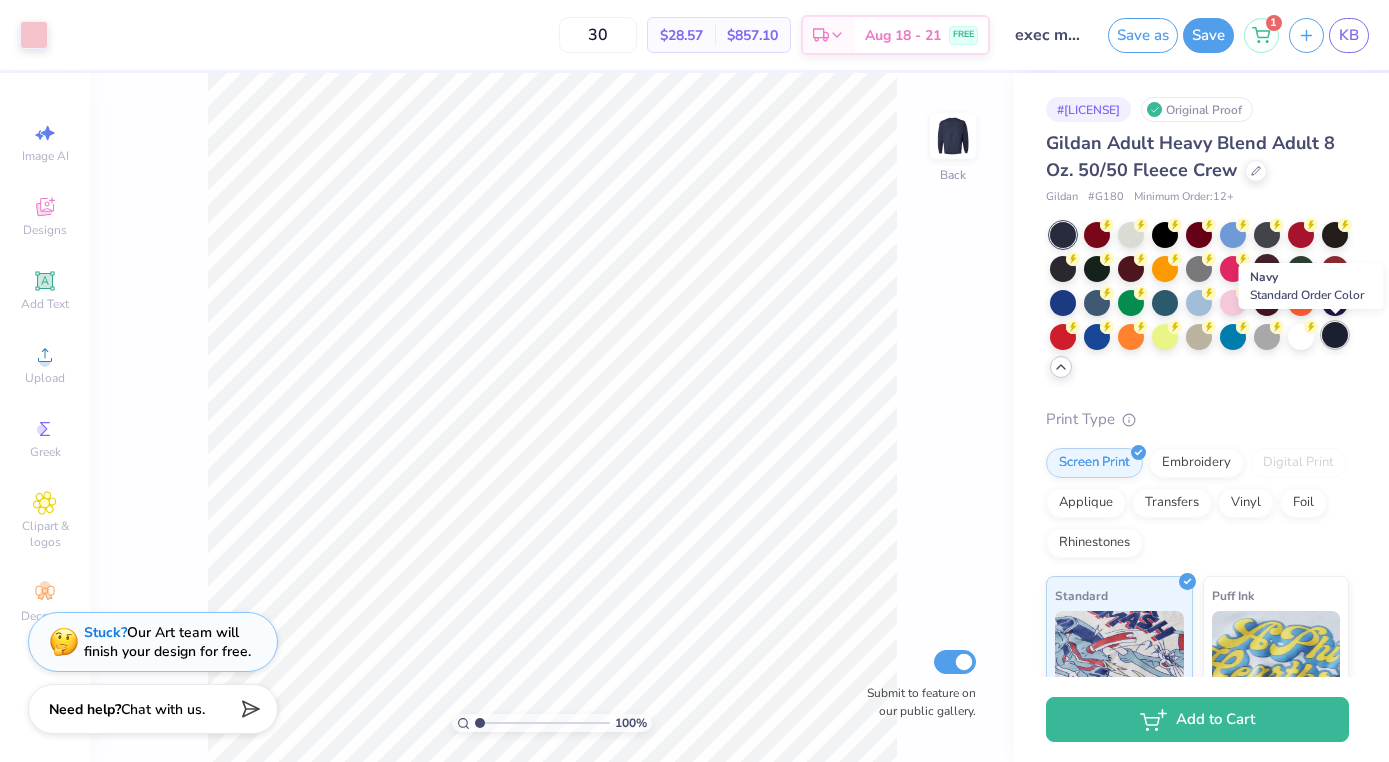 click at bounding box center [1335, 335] 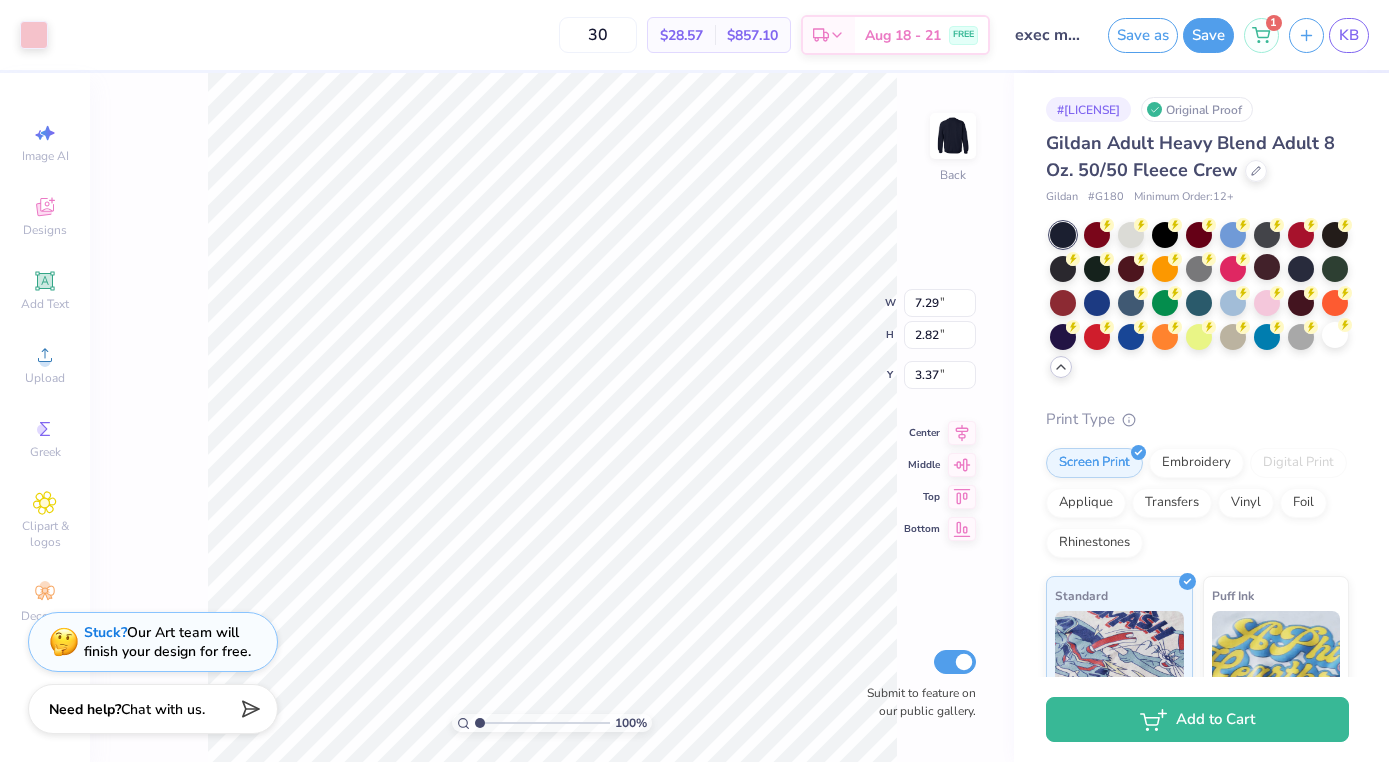 click on "Art colors" at bounding box center [24, 35] 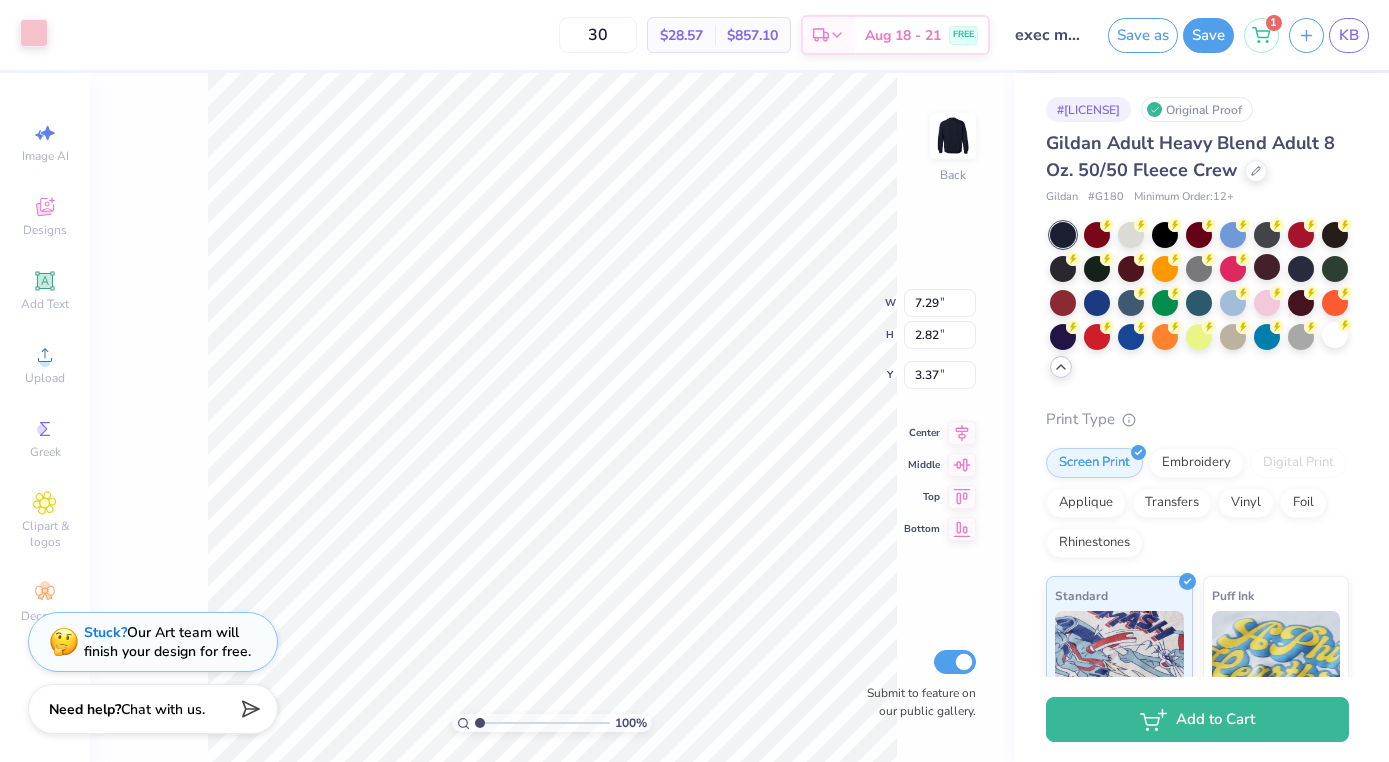 click at bounding box center (34, 33) 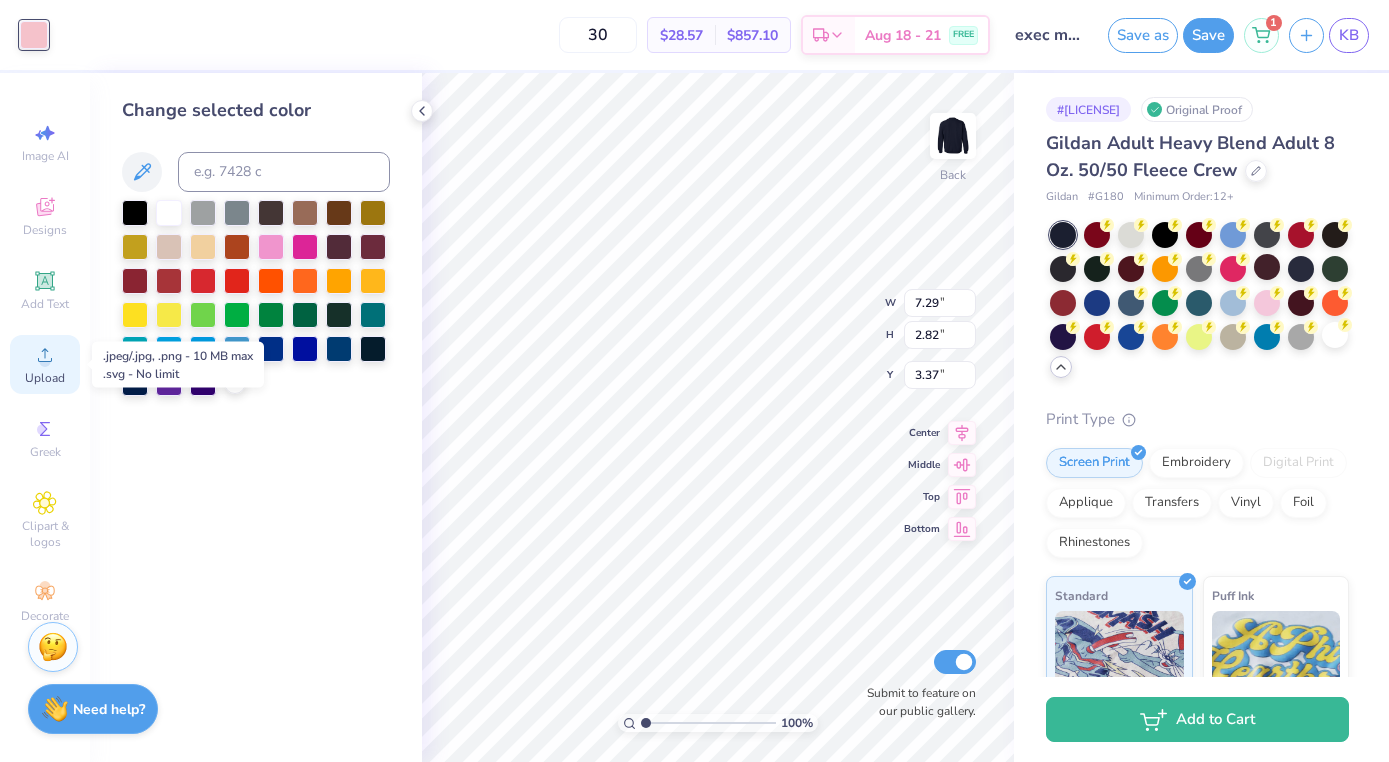 click 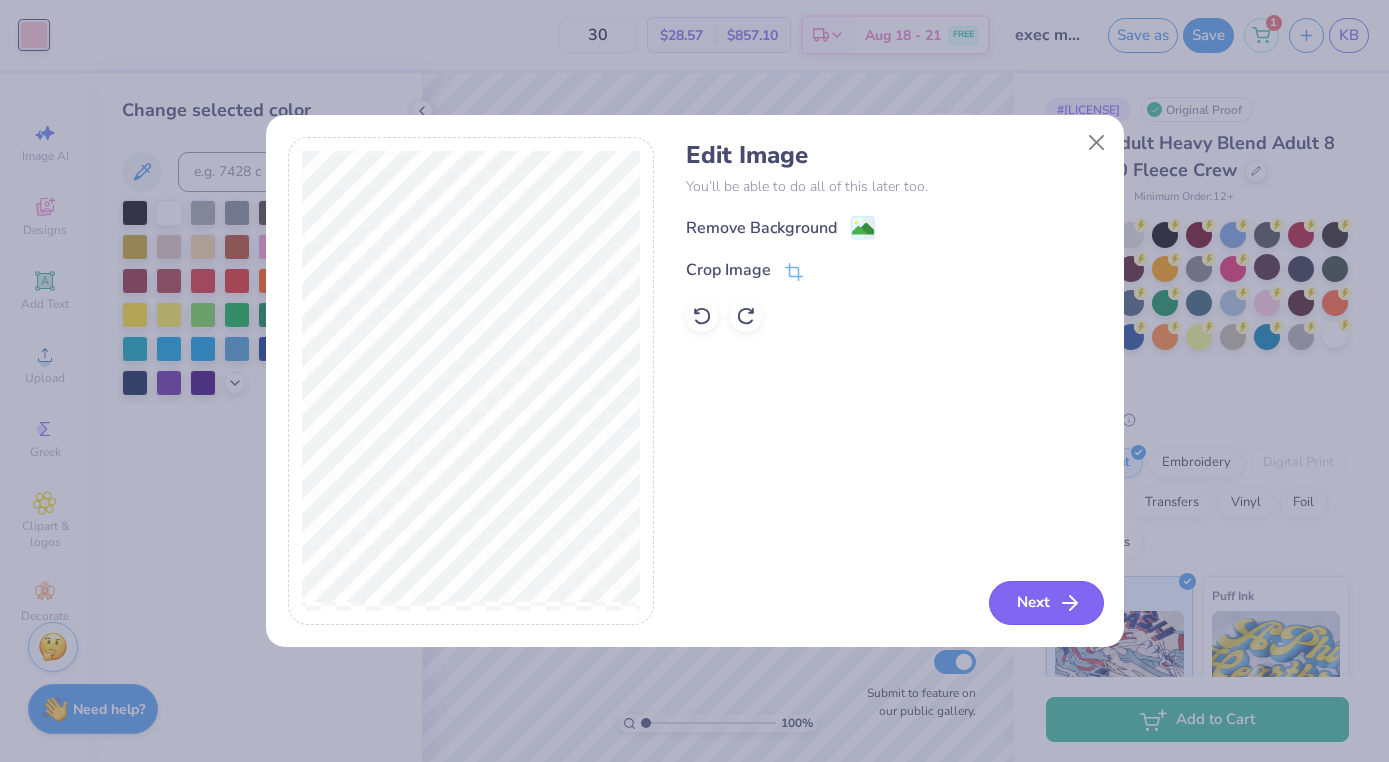 click on "Next" at bounding box center (1046, 603) 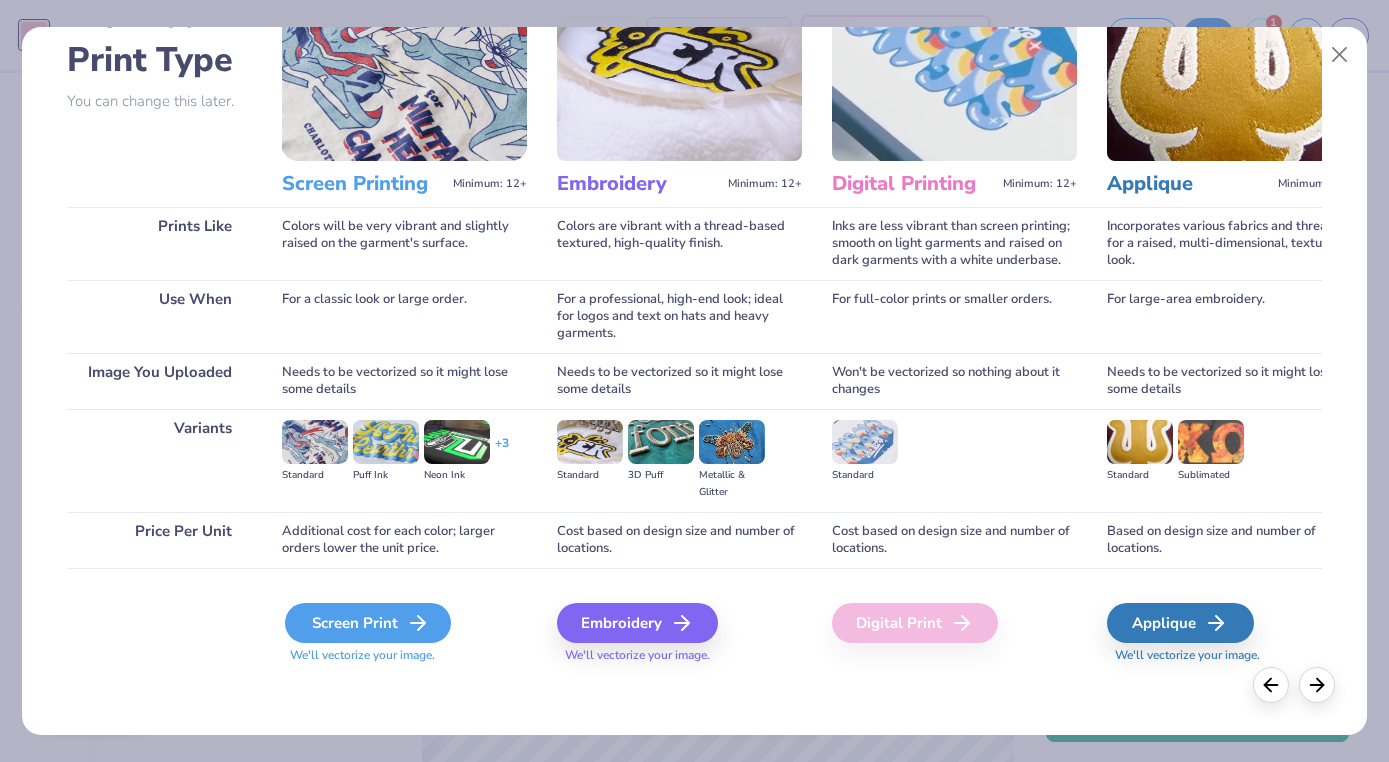 scroll, scrollTop: 135, scrollLeft: 0, axis: vertical 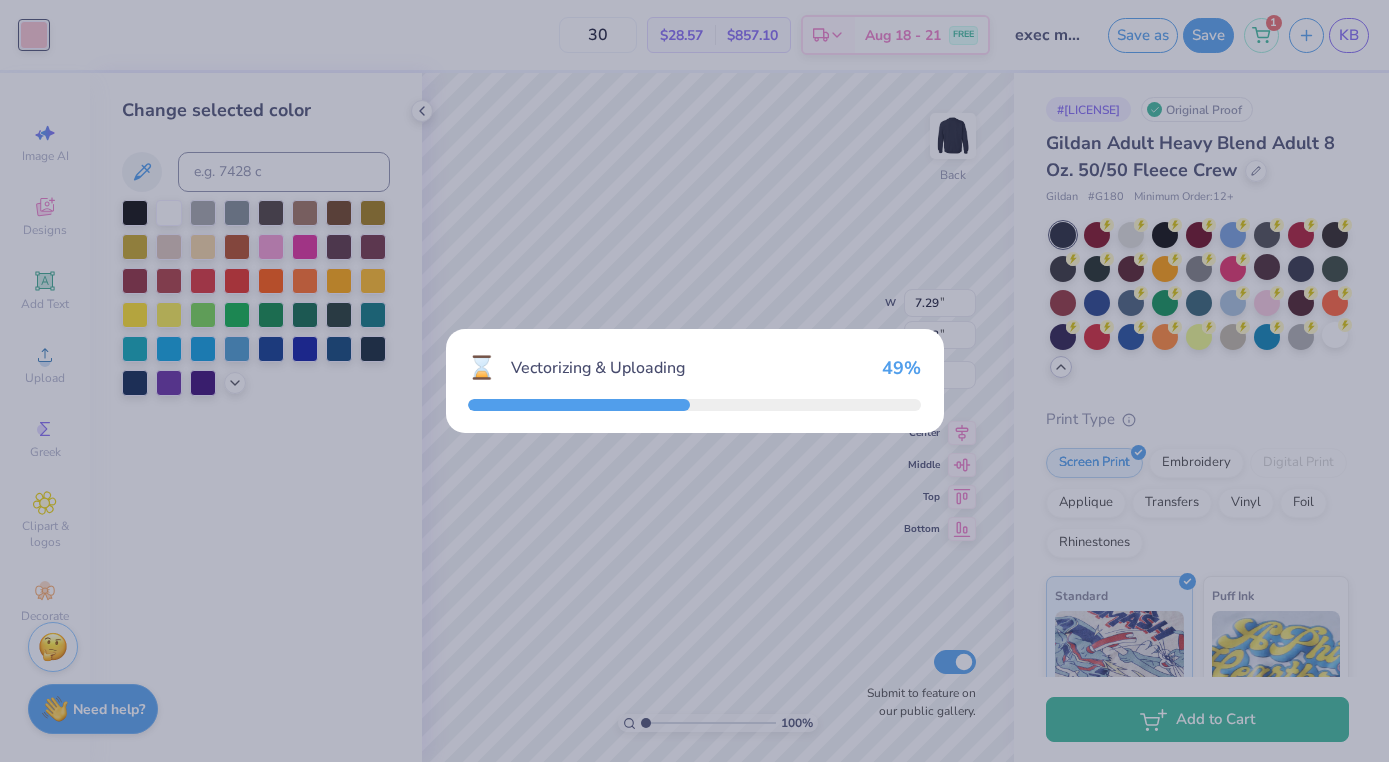 type on "15.00" 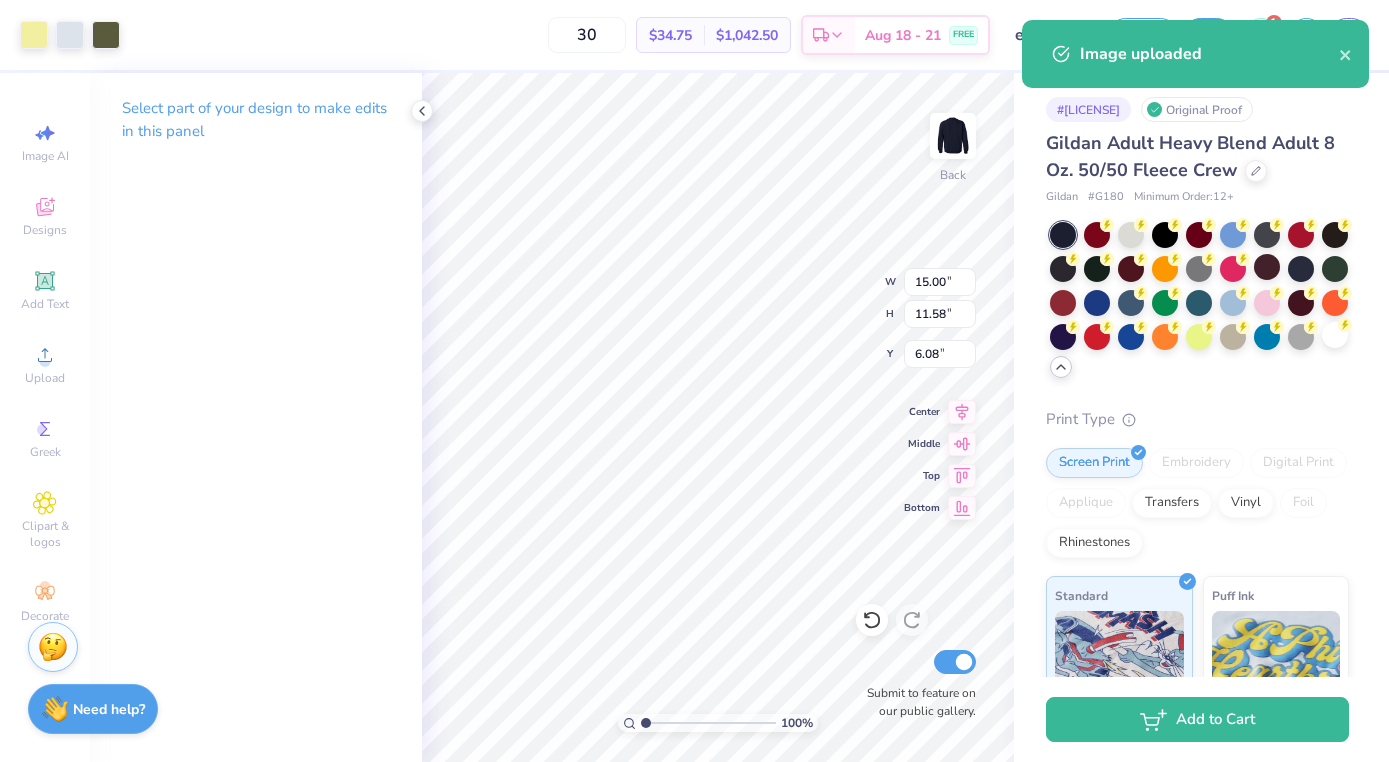 type on "8.92" 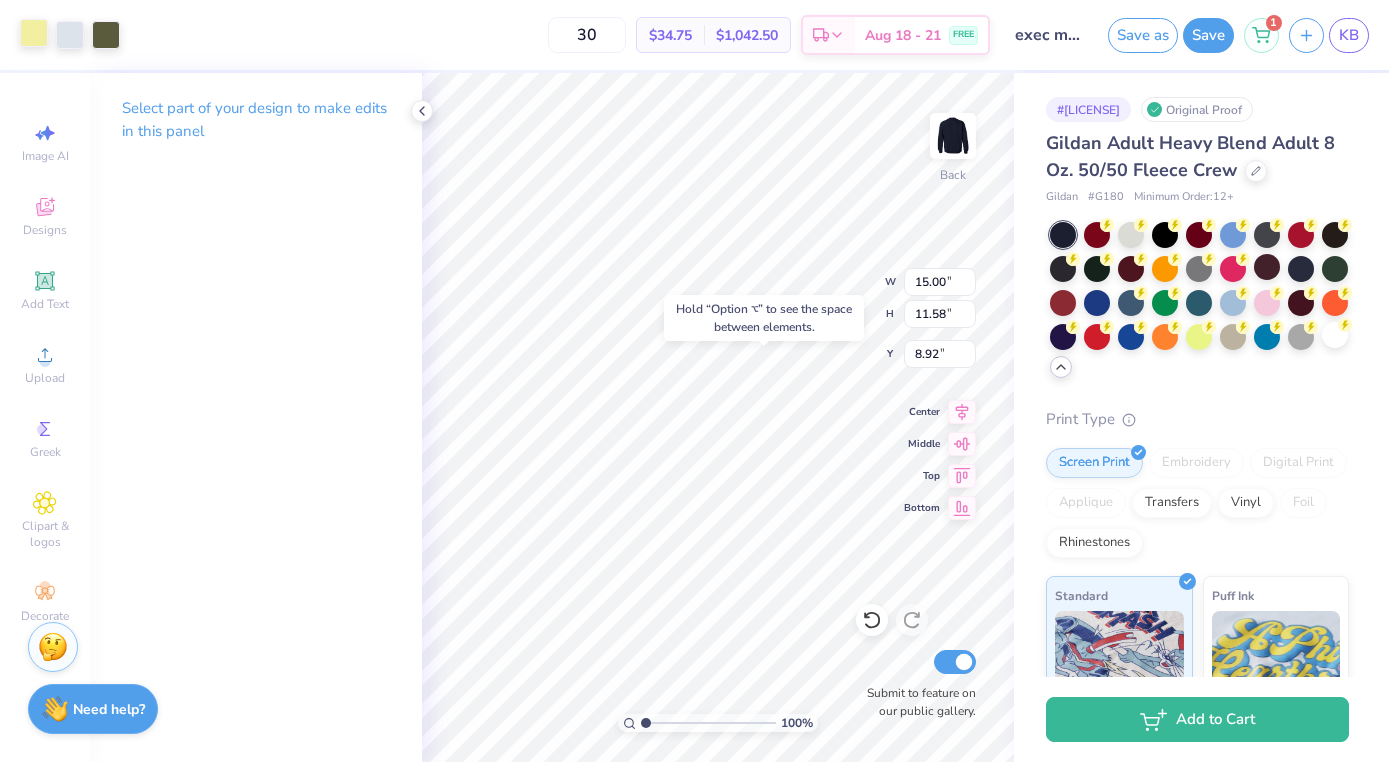 click at bounding box center (34, 33) 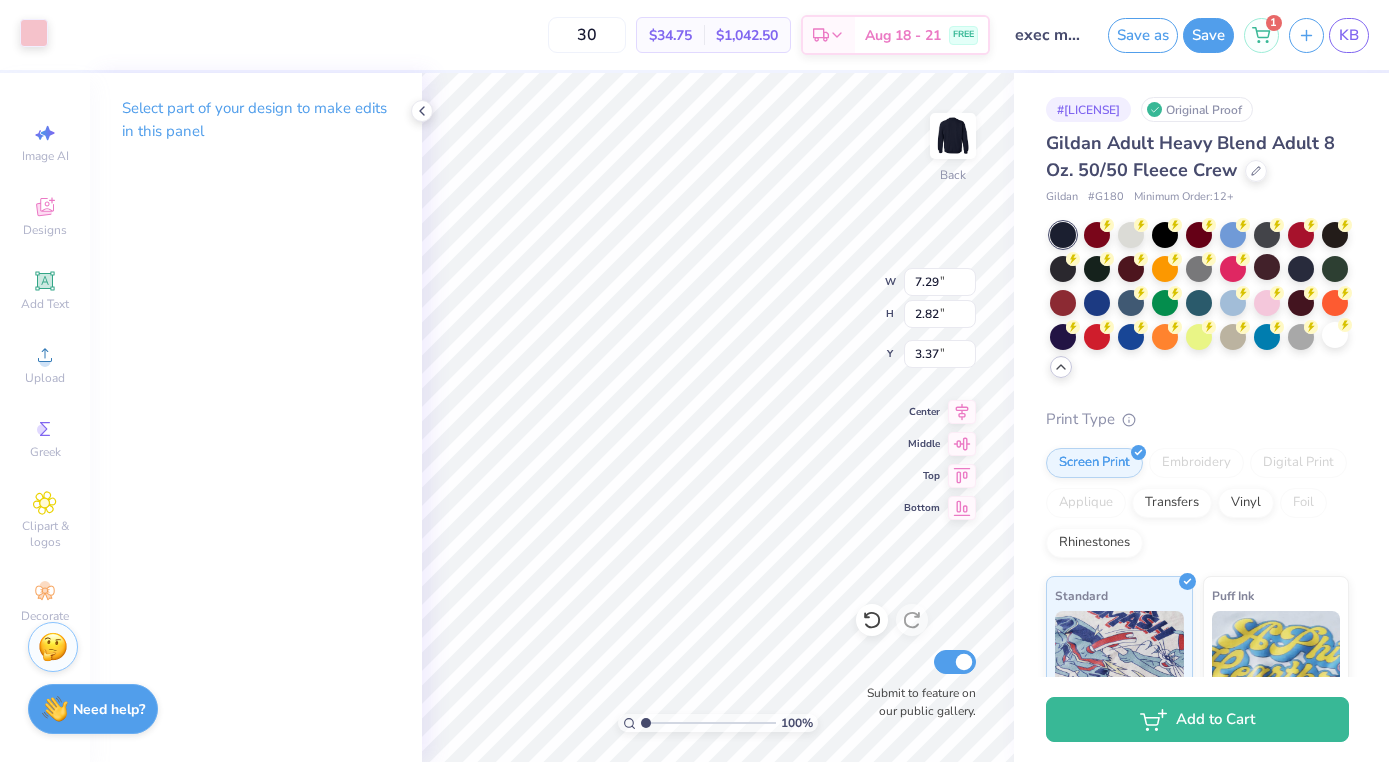 click at bounding box center [34, 33] 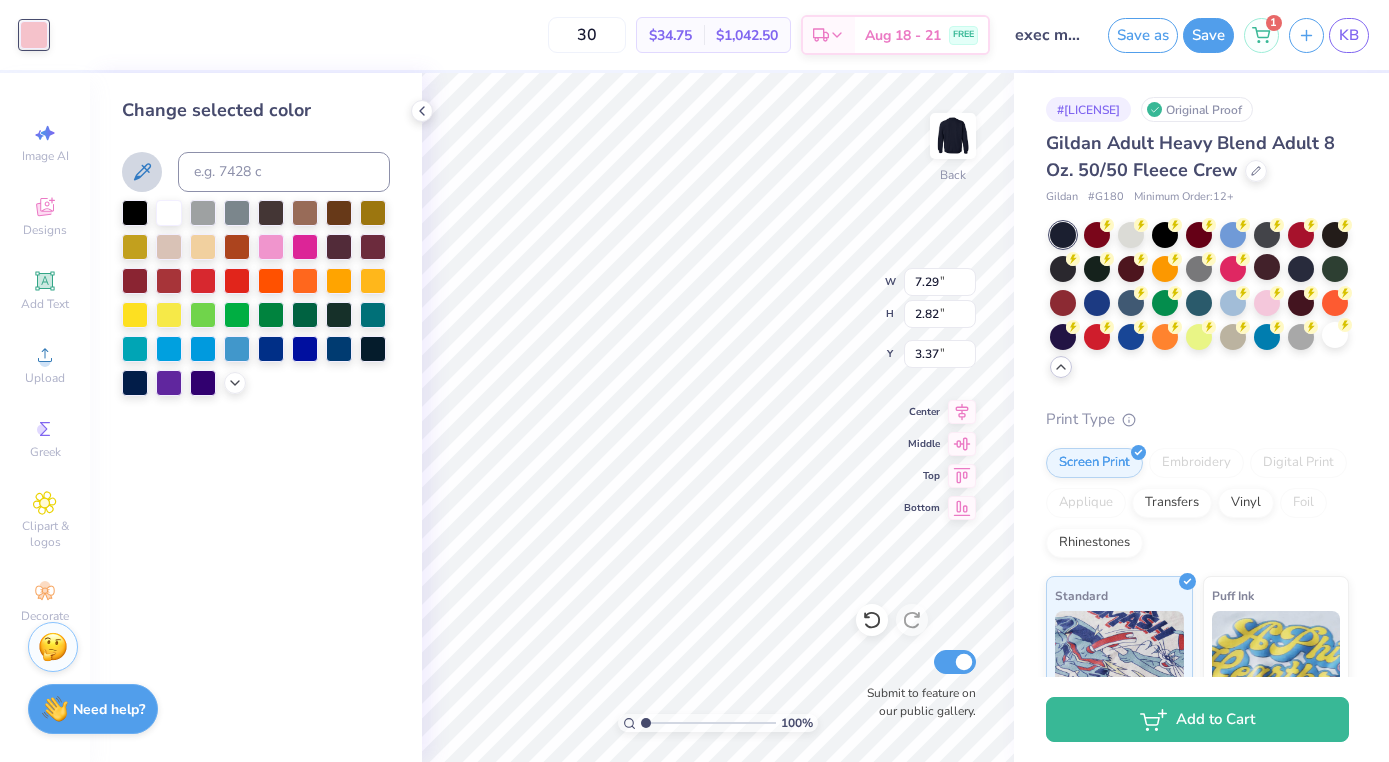 click 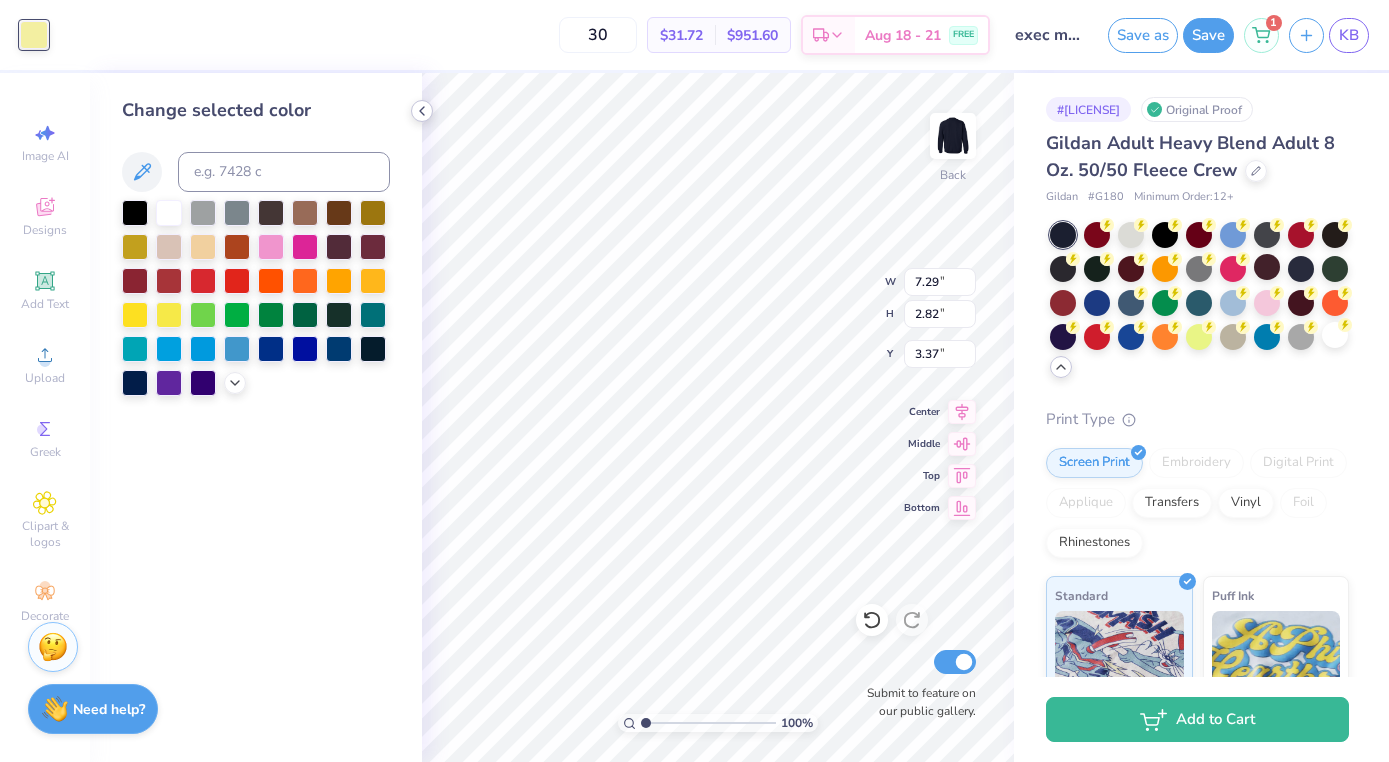 click 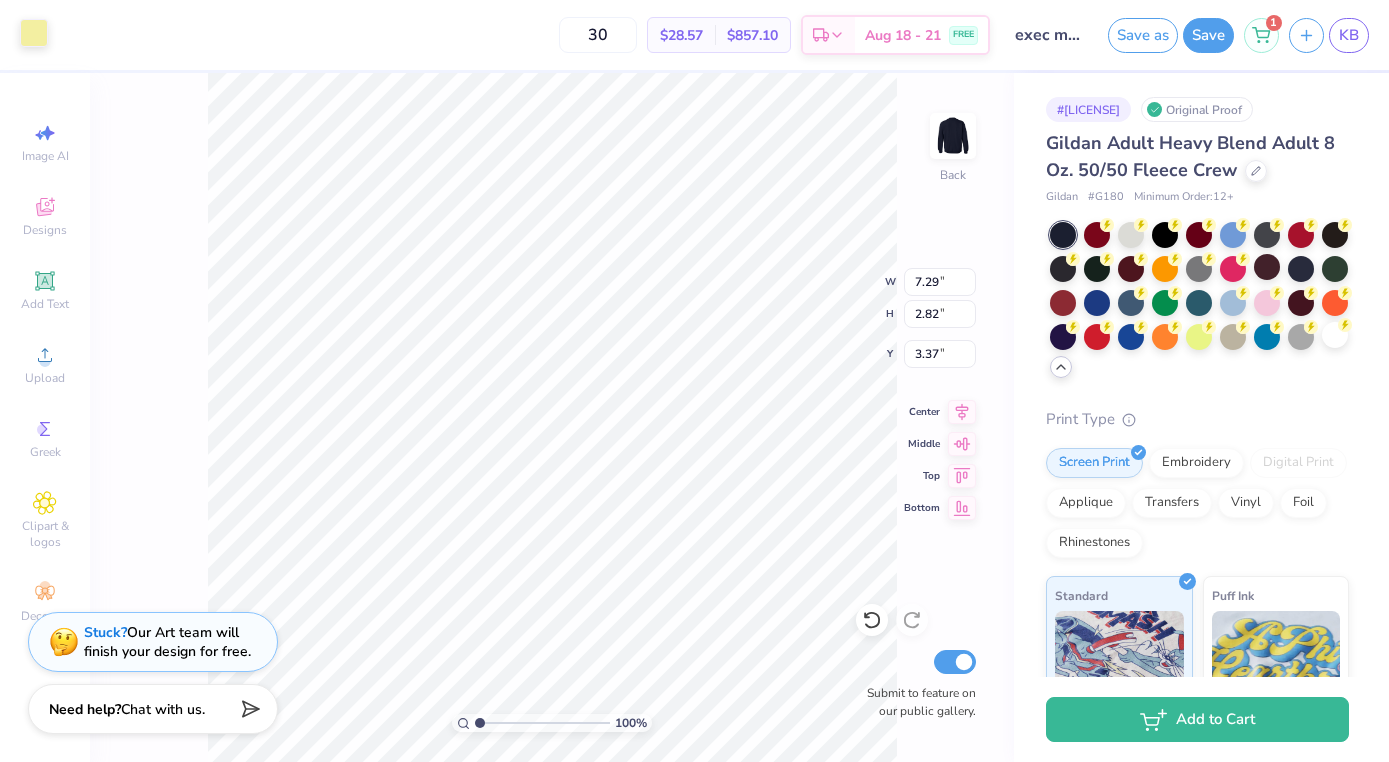 click at bounding box center (34, 33) 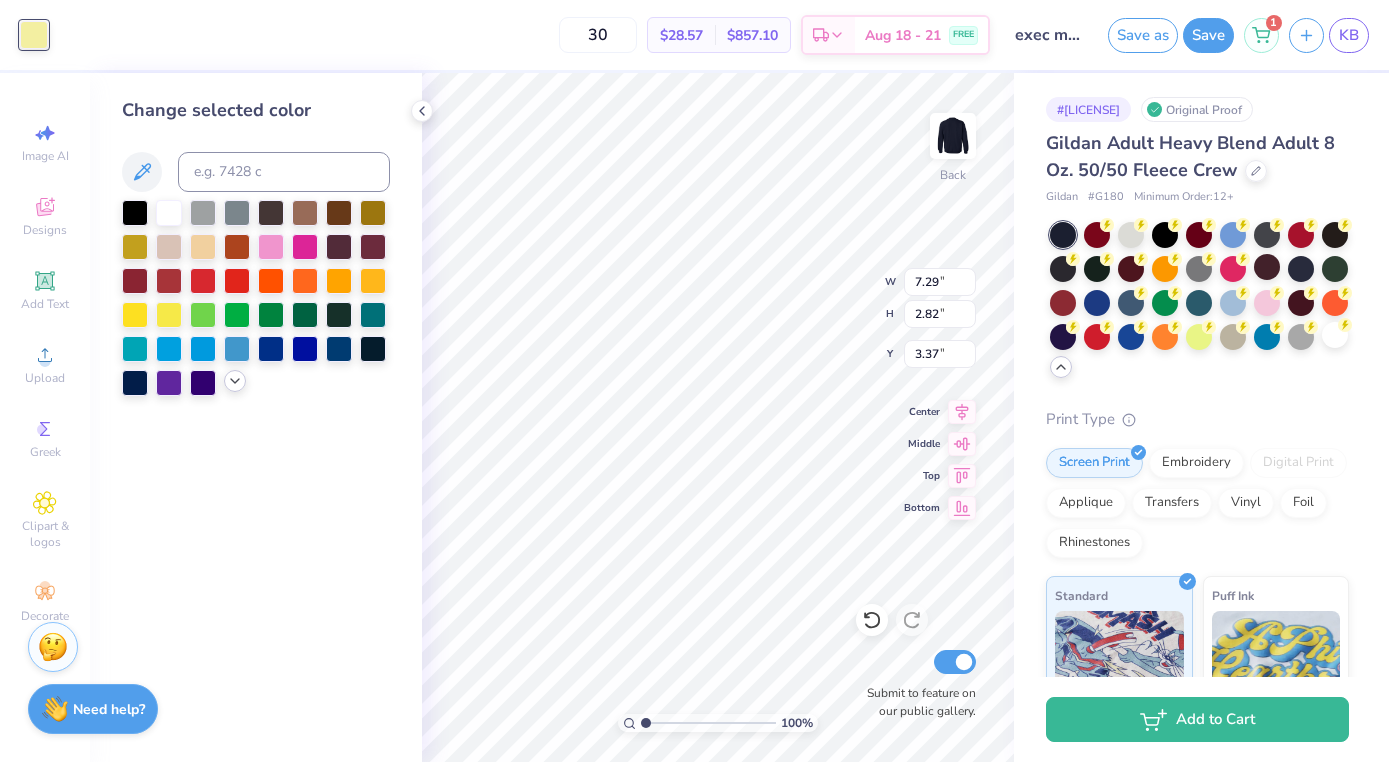 click 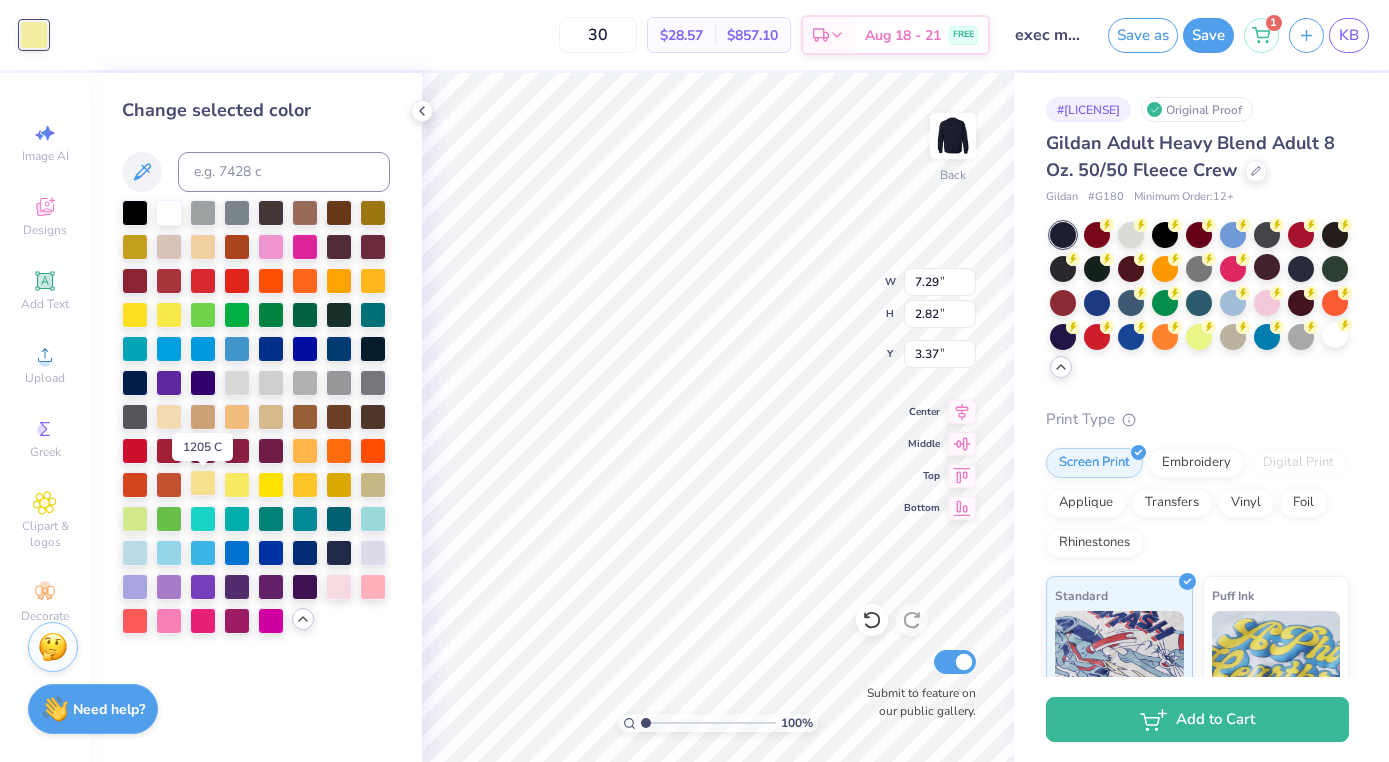 click at bounding box center [203, 483] 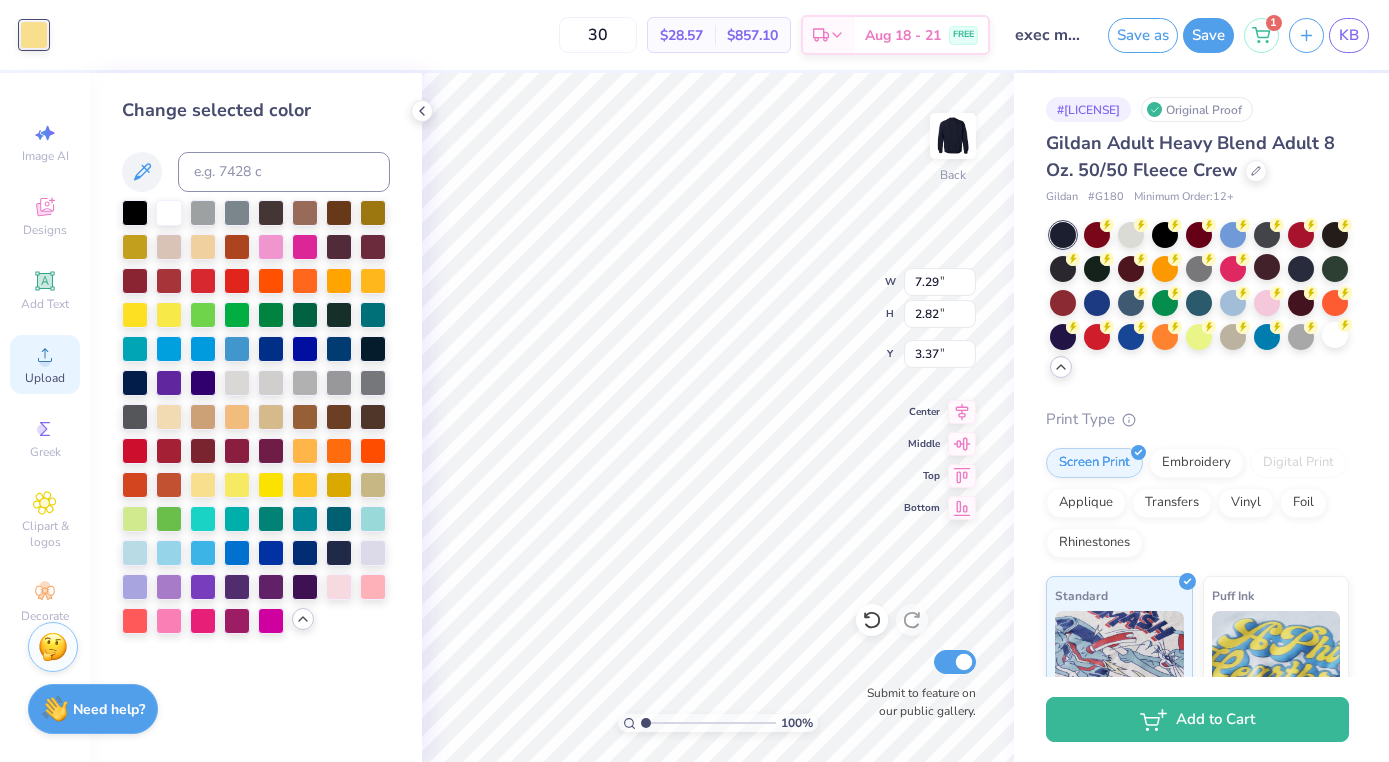 click 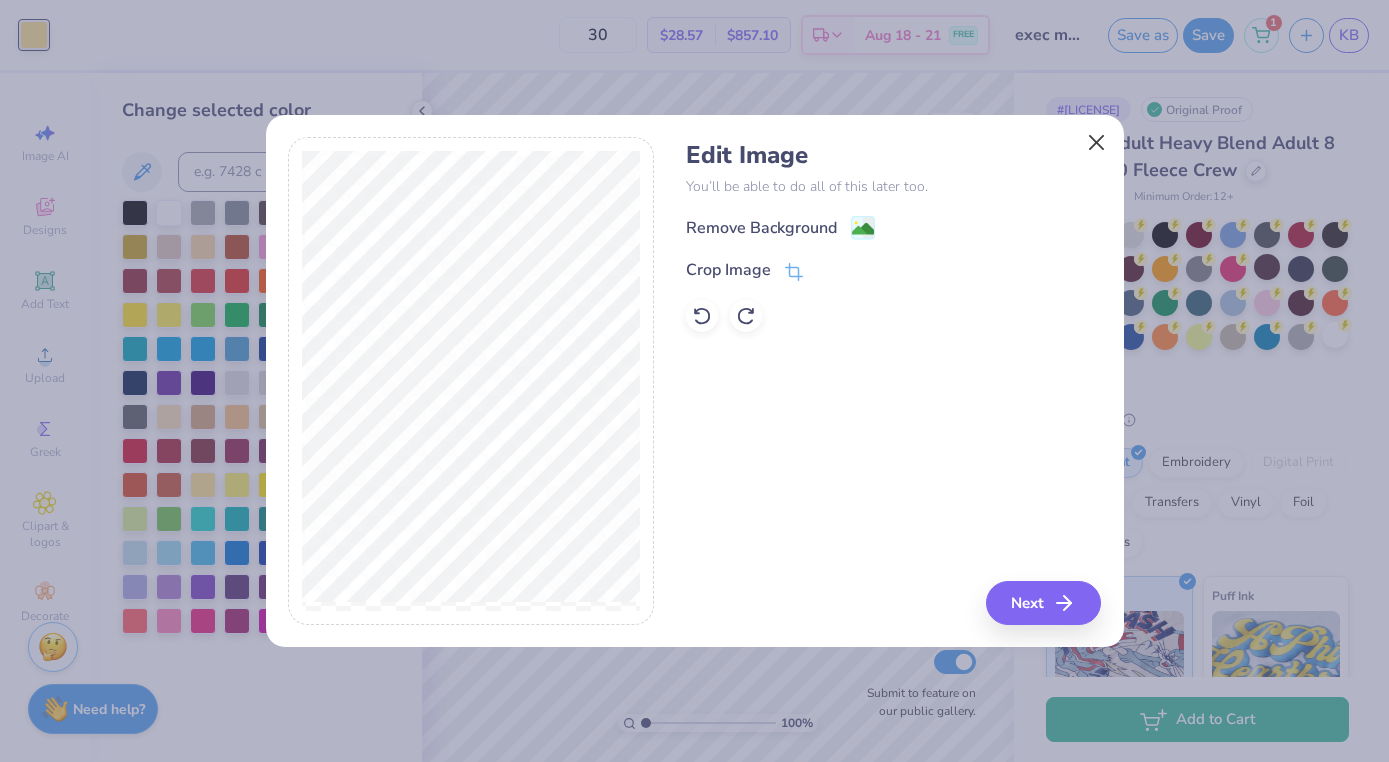 click at bounding box center (1096, 142) 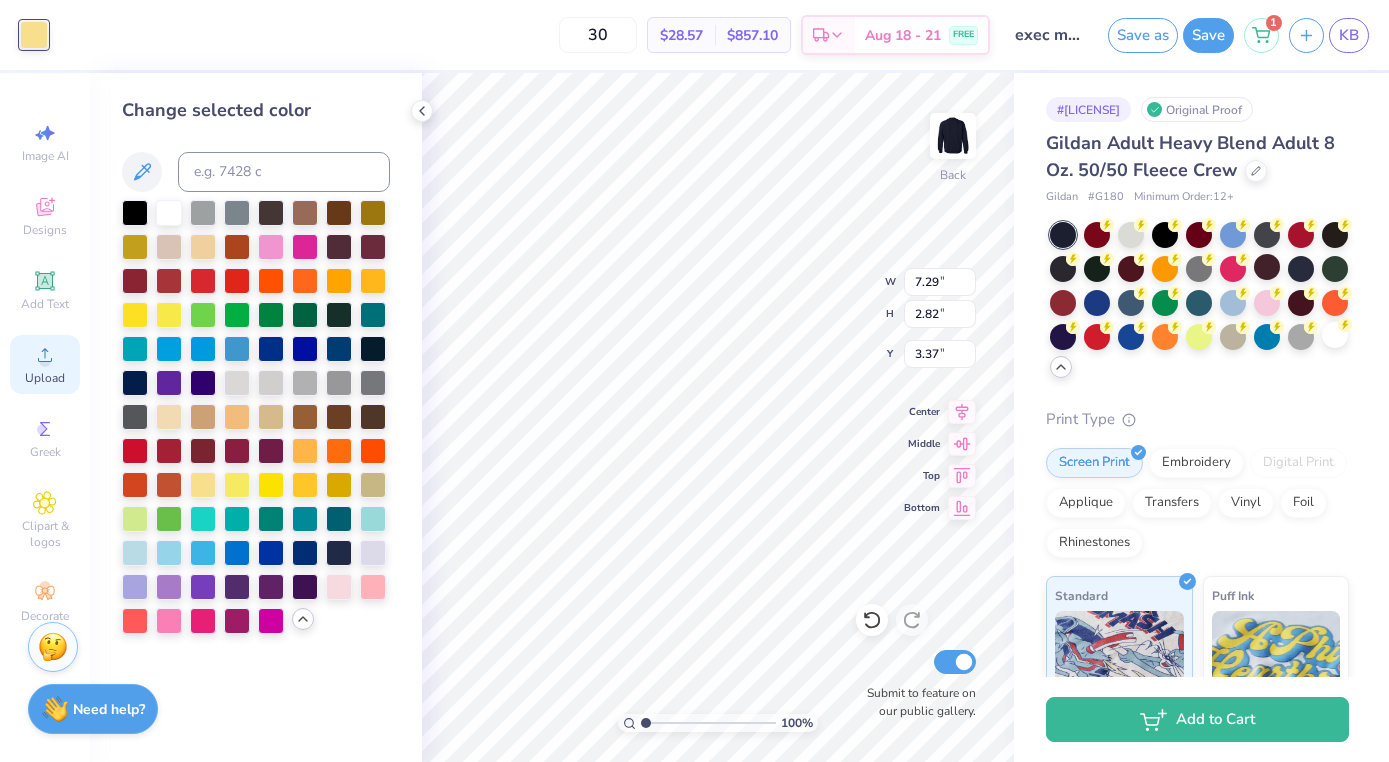 click 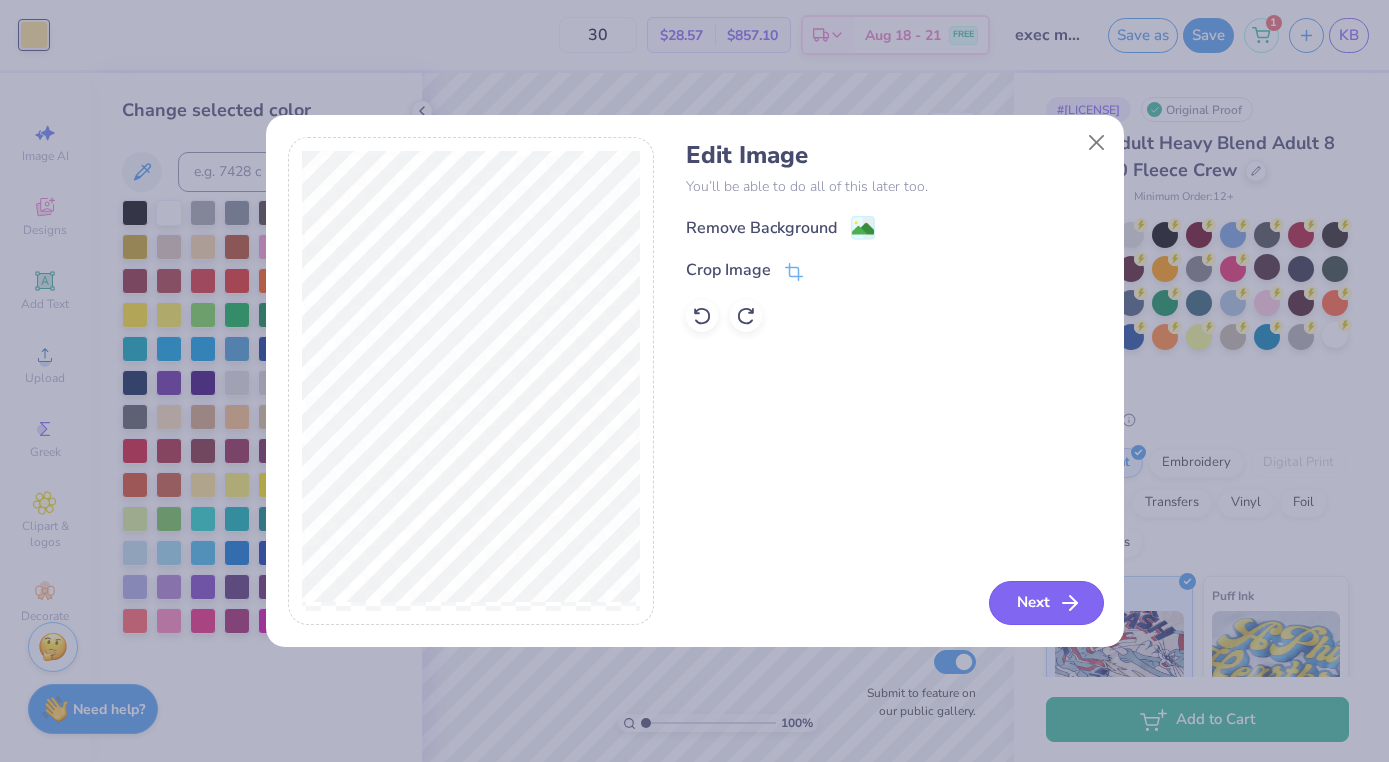 click on "Next" at bounding box center (1046, 603) 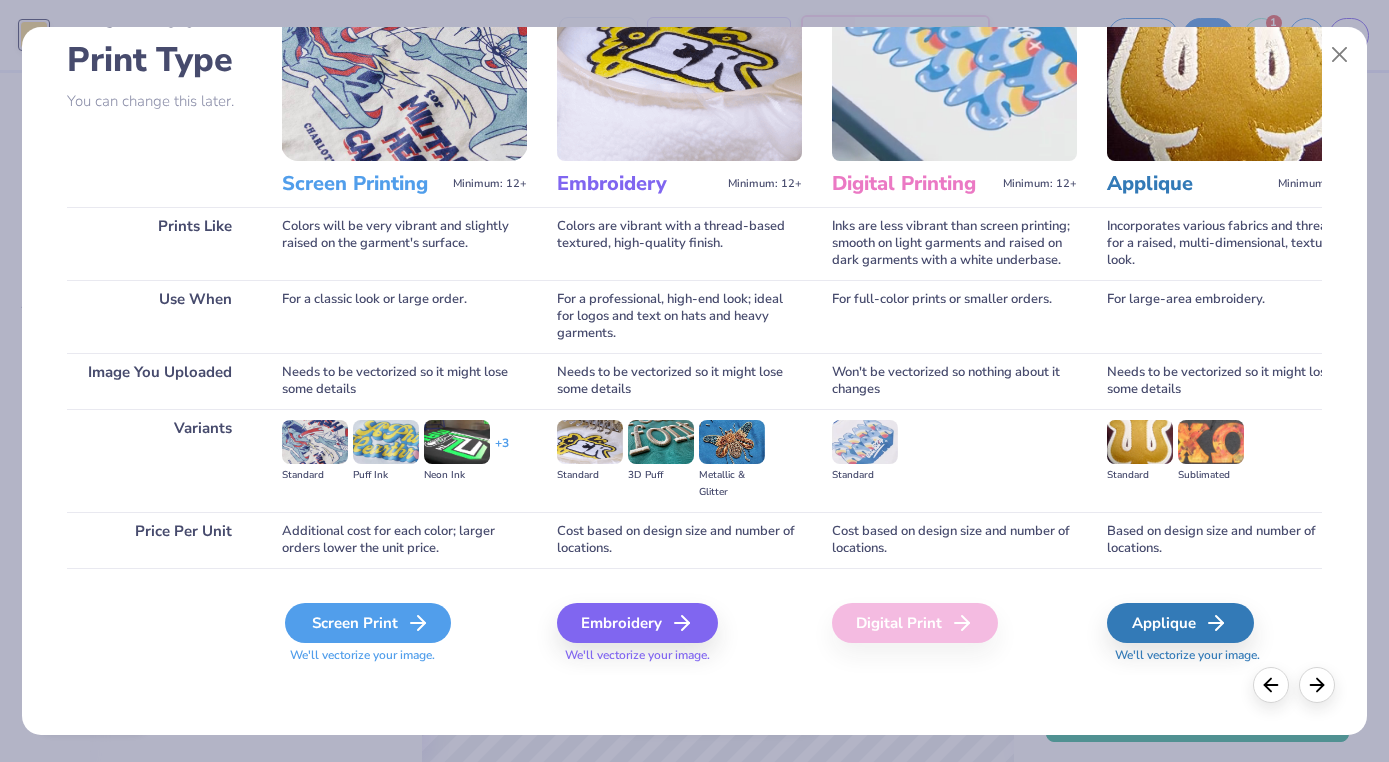 scroll, scrollTop: 135, scrollLeft: 0, axis: vertical 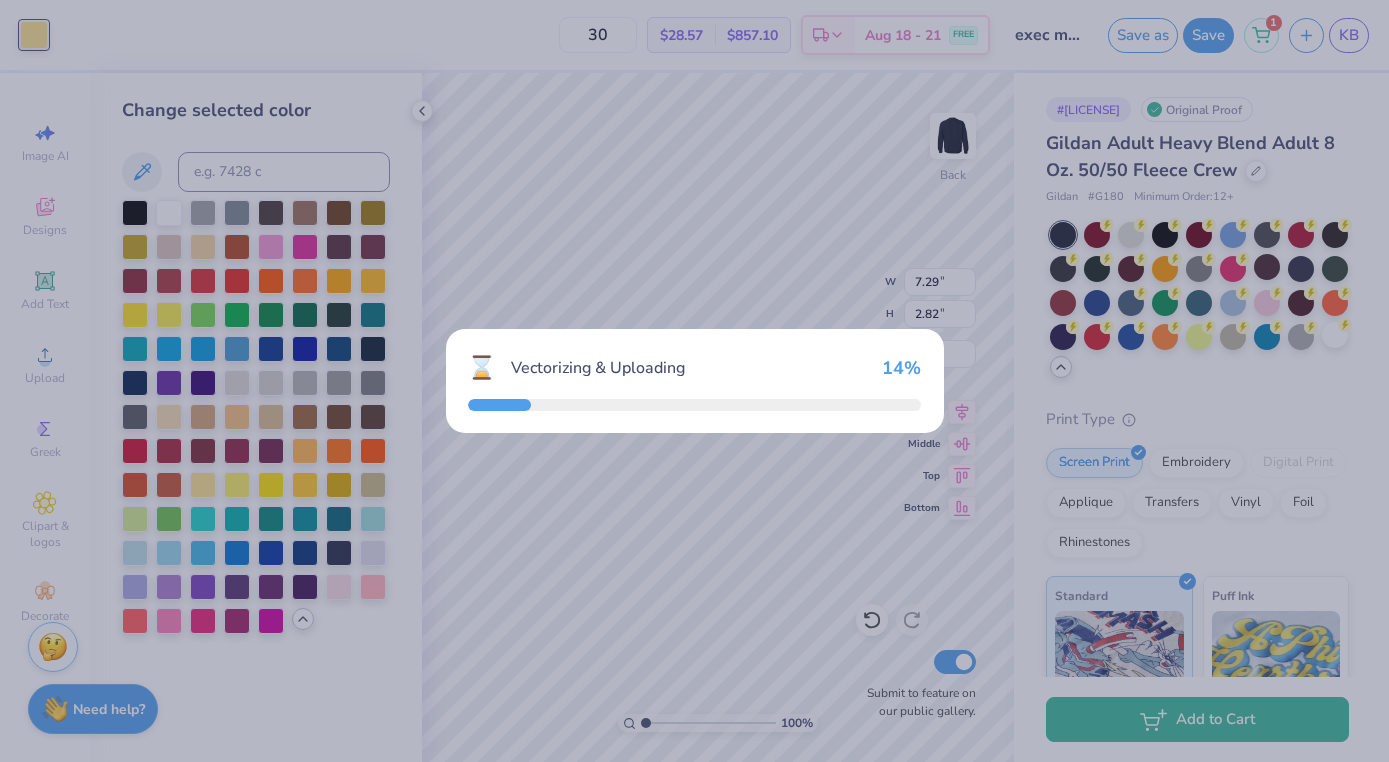 type on "13.65" 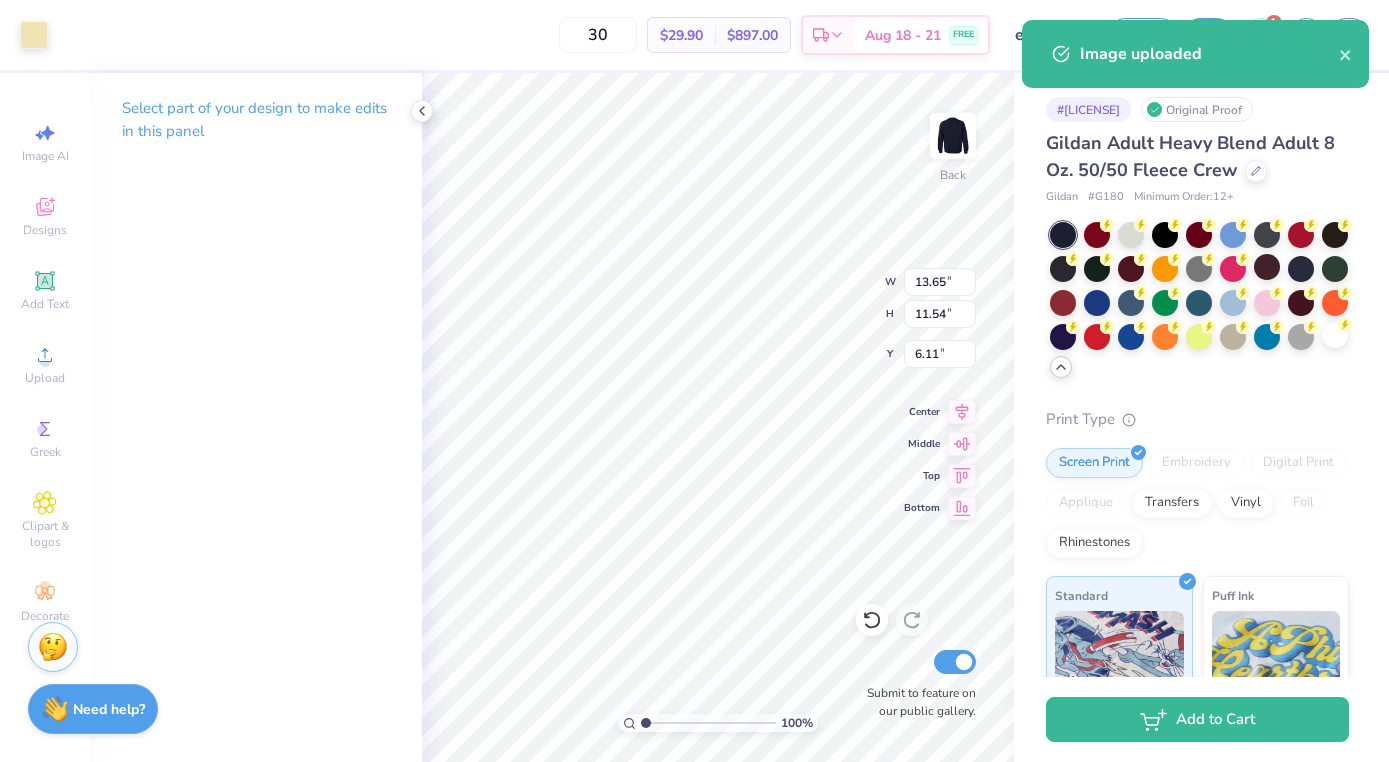 type on "9.36" 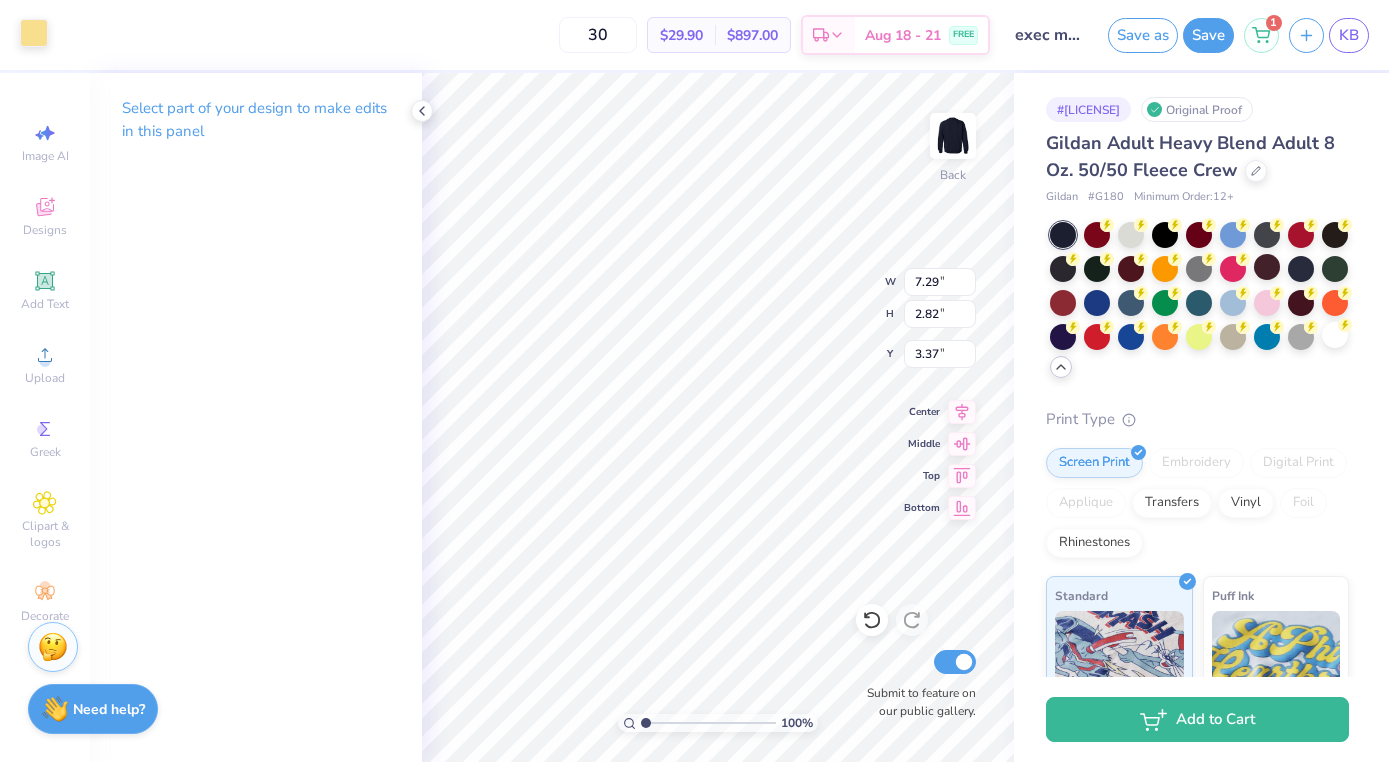 click at bounding box center (34, 33) 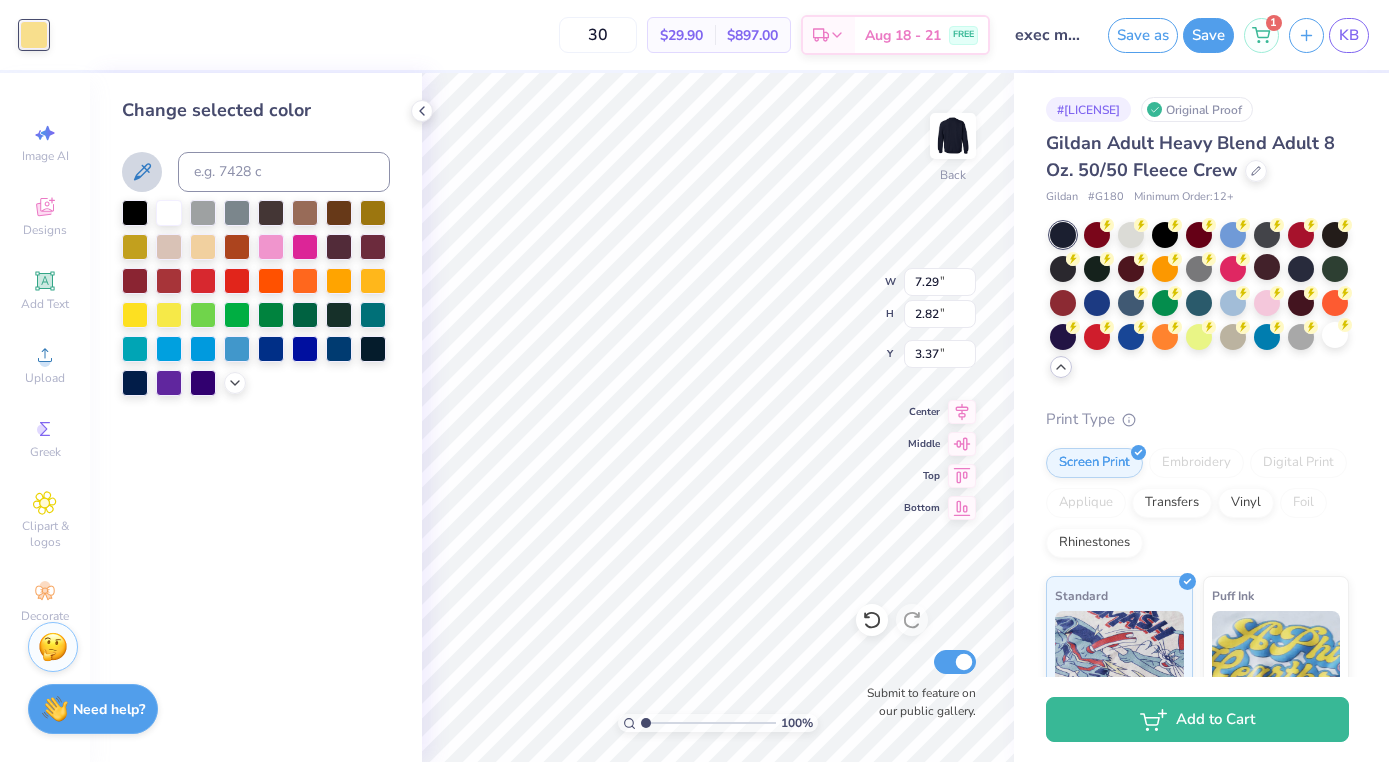 click 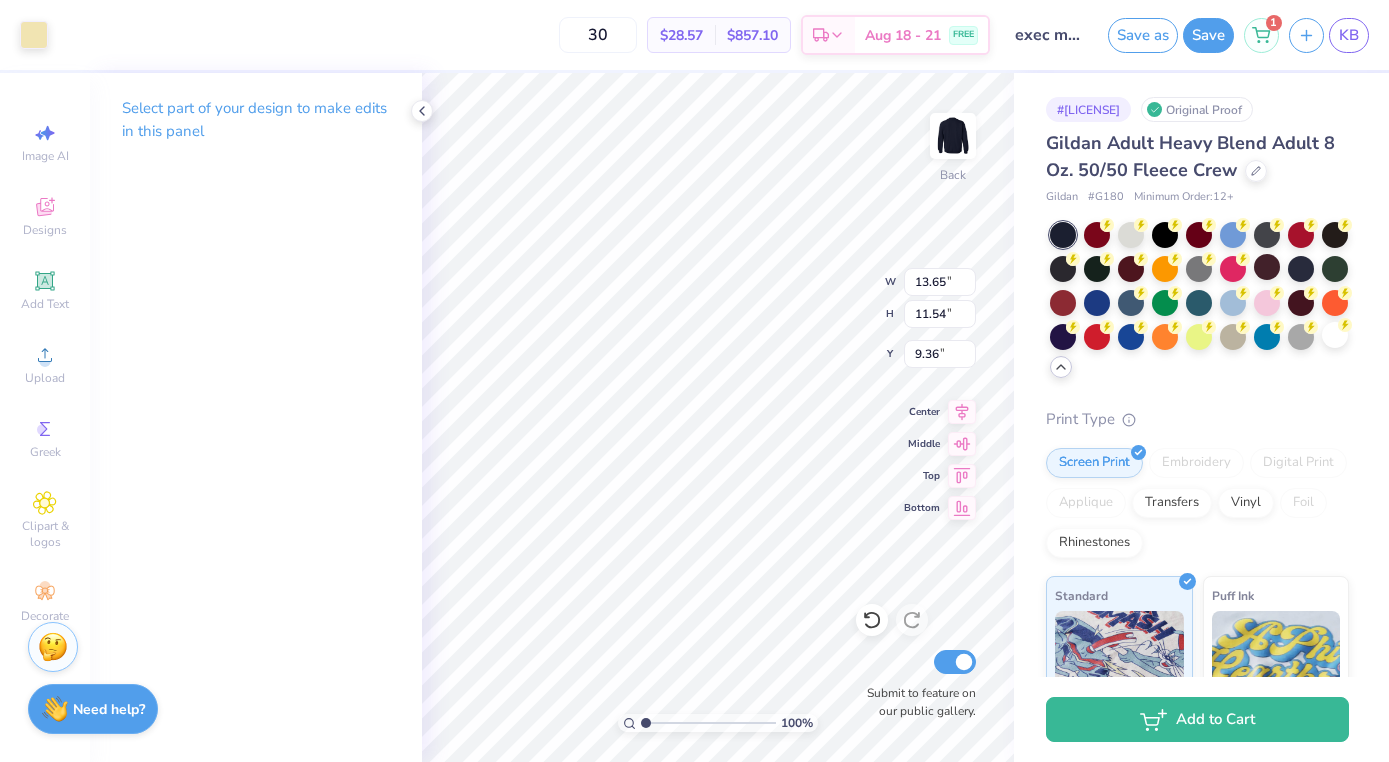 type on "9.41" 